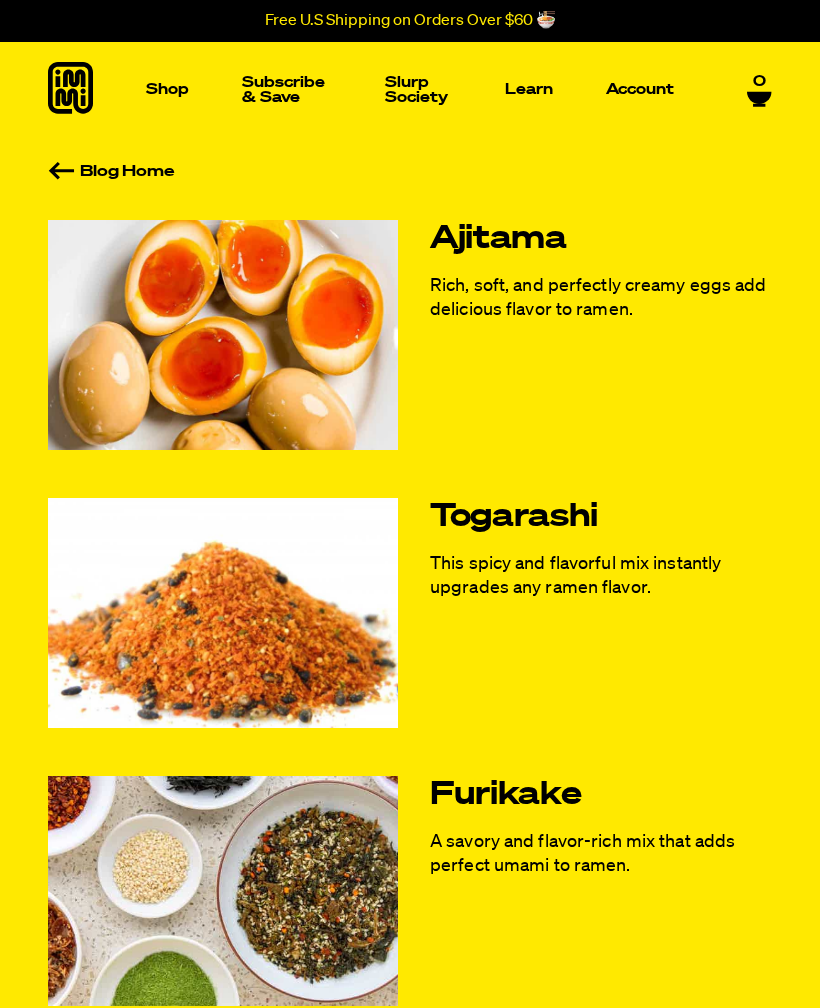 scroll, scrollTop: 0, scrollLeft: 0, axis: both 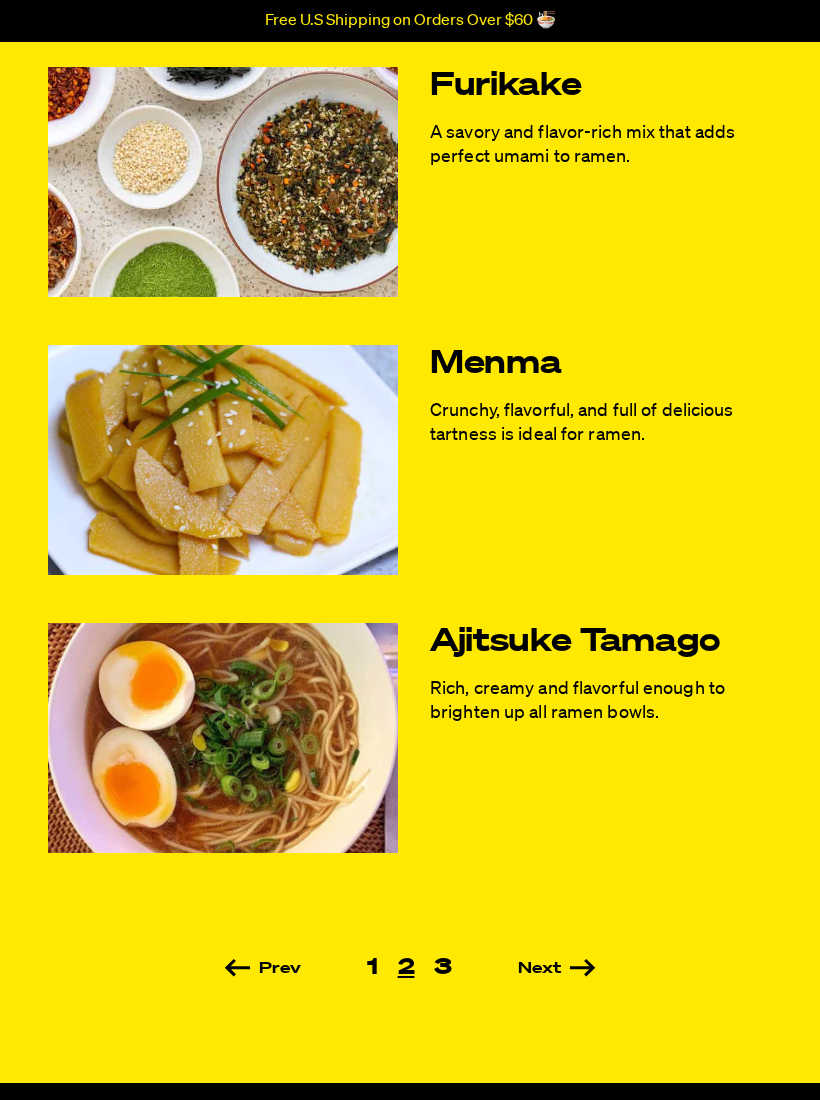 click on "Ajitsuke Tamago" at bounding box center (601, 642) 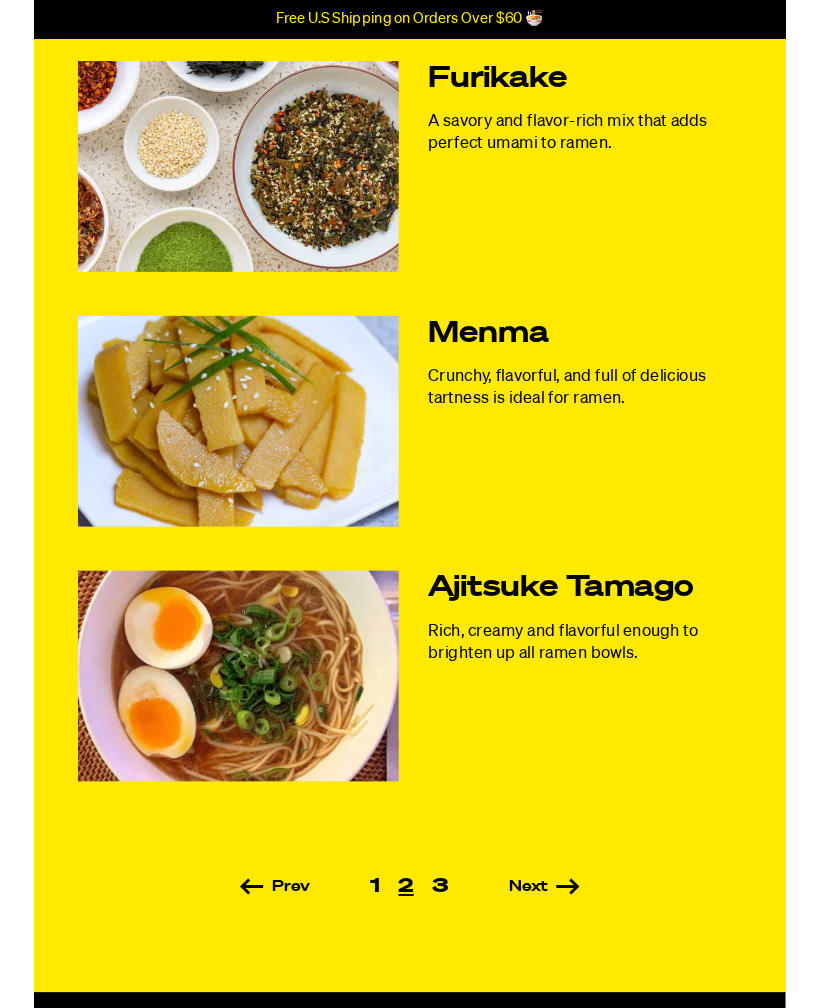 scroll, scrollTop: 801, scrollLeft: 0, axis: vertical 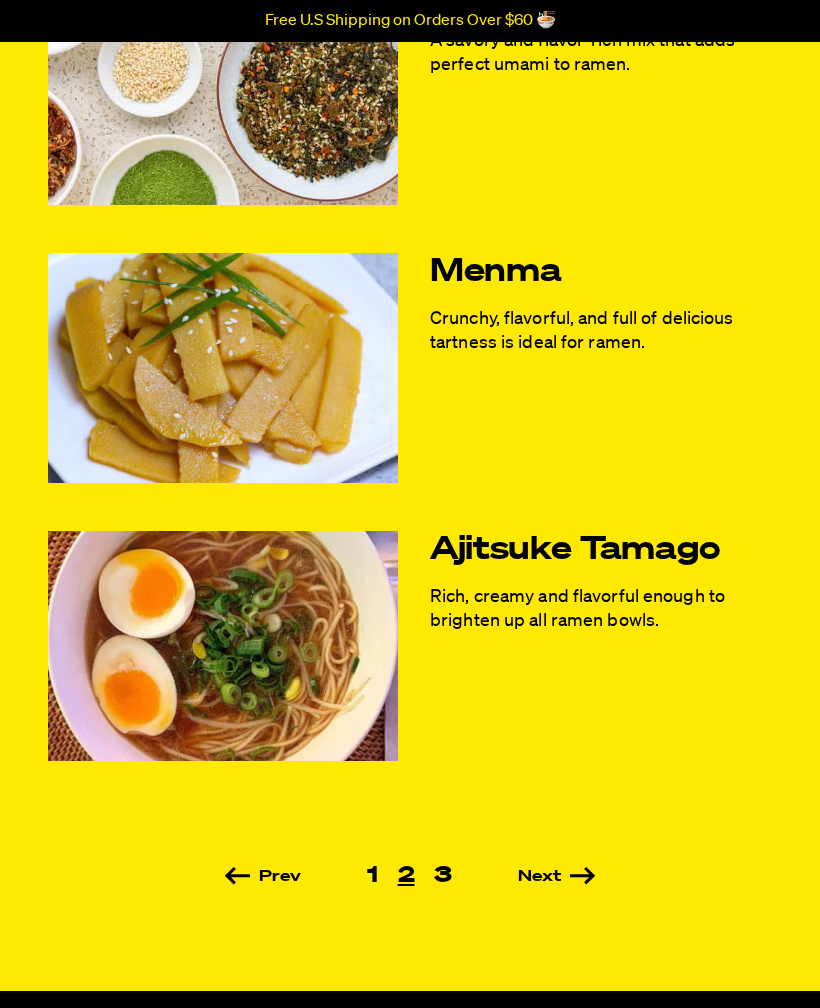click on "Next" at bounding box center [528, 877] 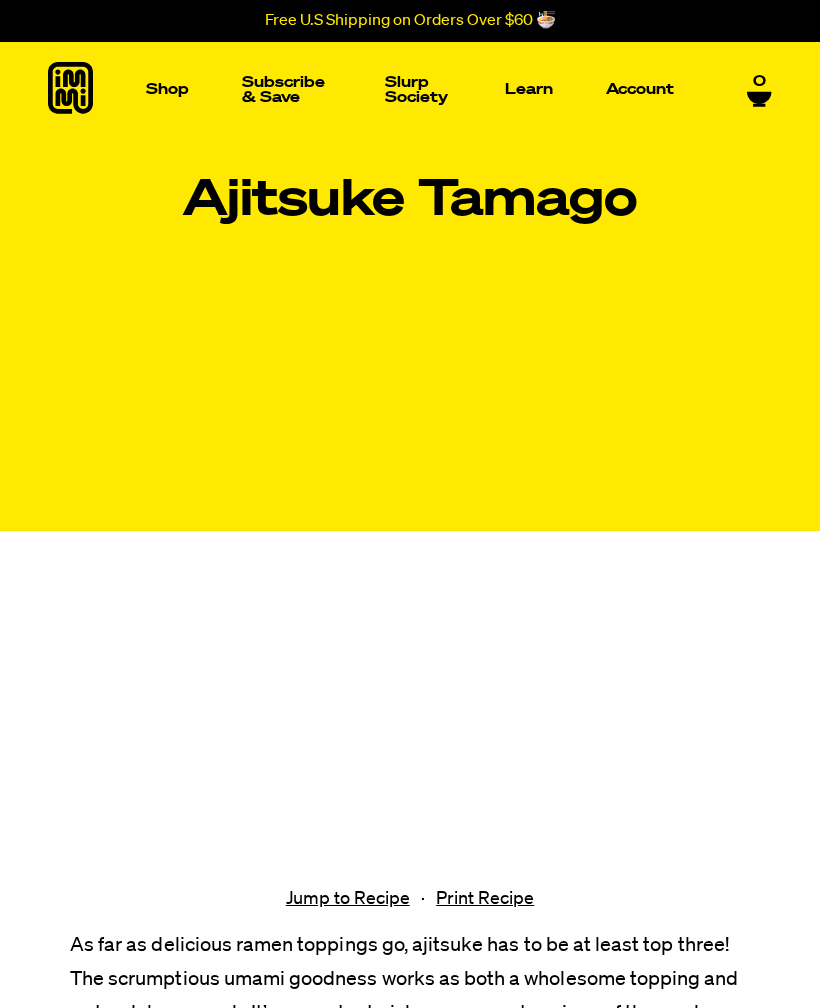 scroll, scrollTop: 0, scrollLeft: 0, axis: both 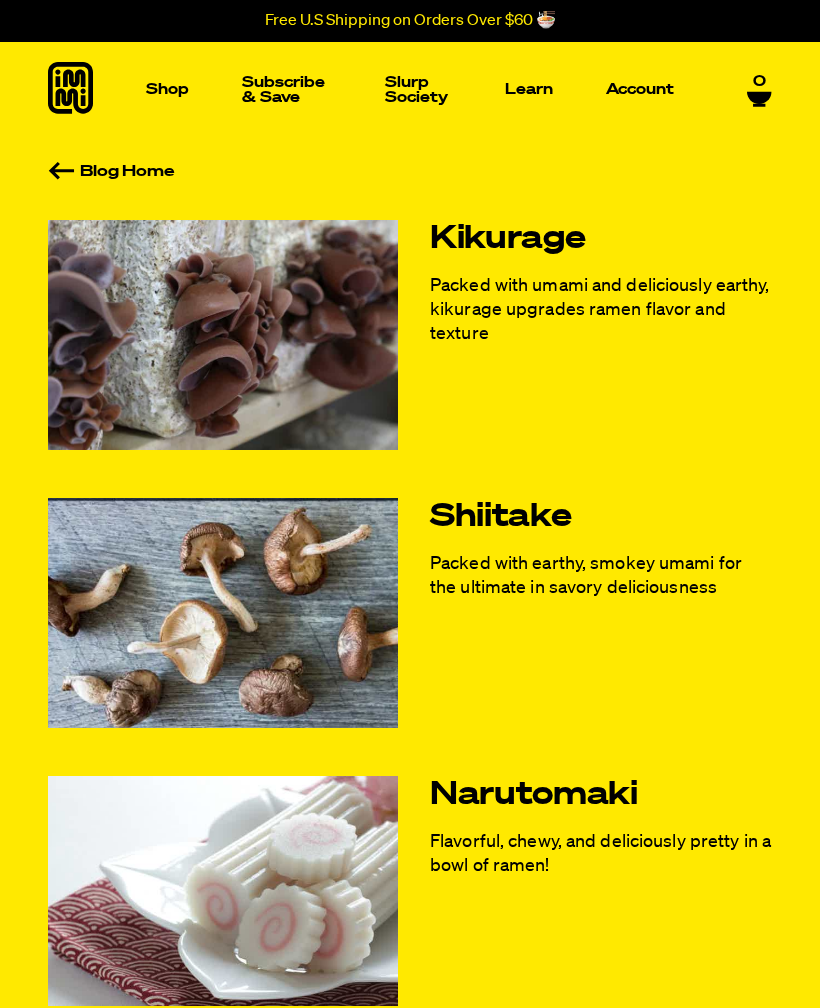 click on "Slurp Society" at bounding box center (418, 90) 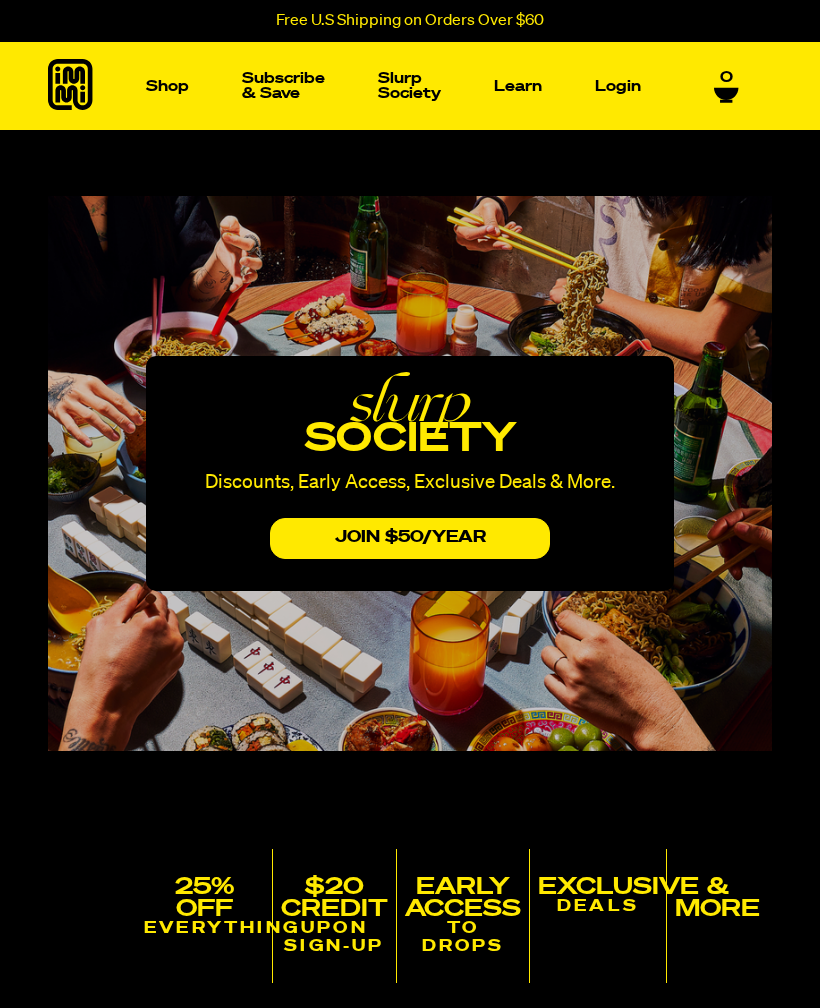 scroll, scrollTop: 0, scrollLeft: 0, axis: both 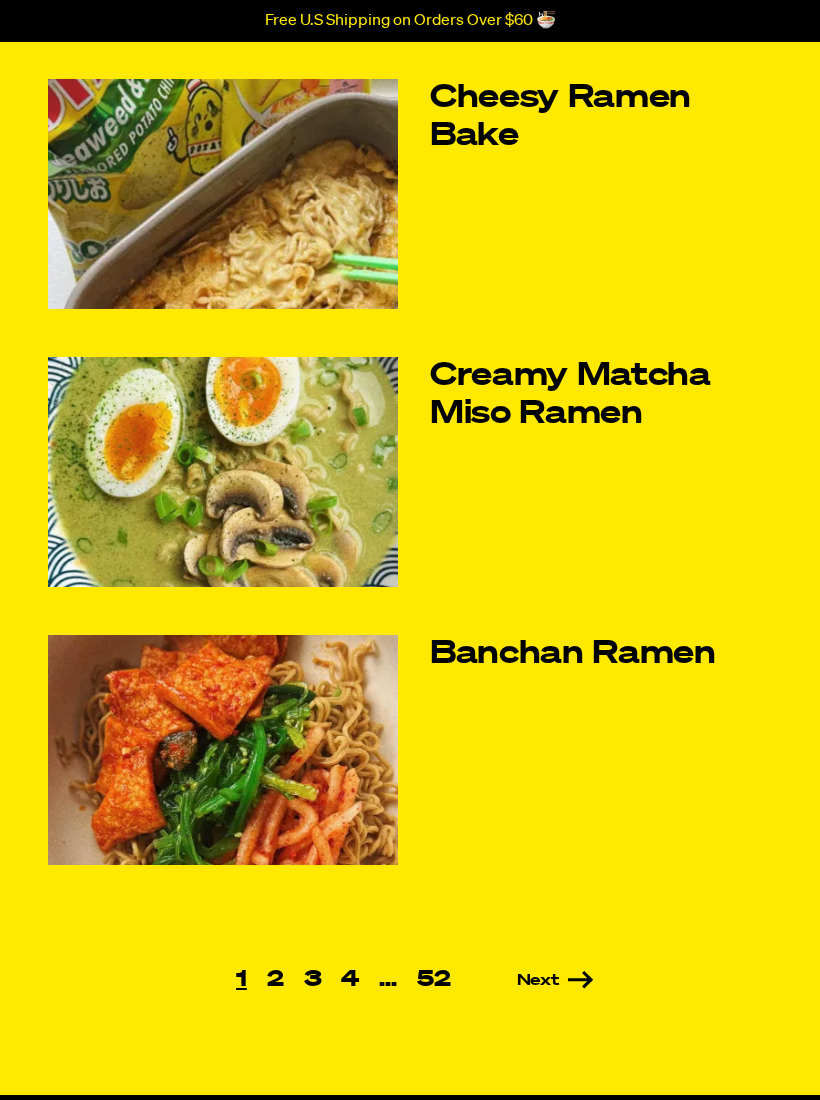 click on "Next" at bounding box center [527, 981] 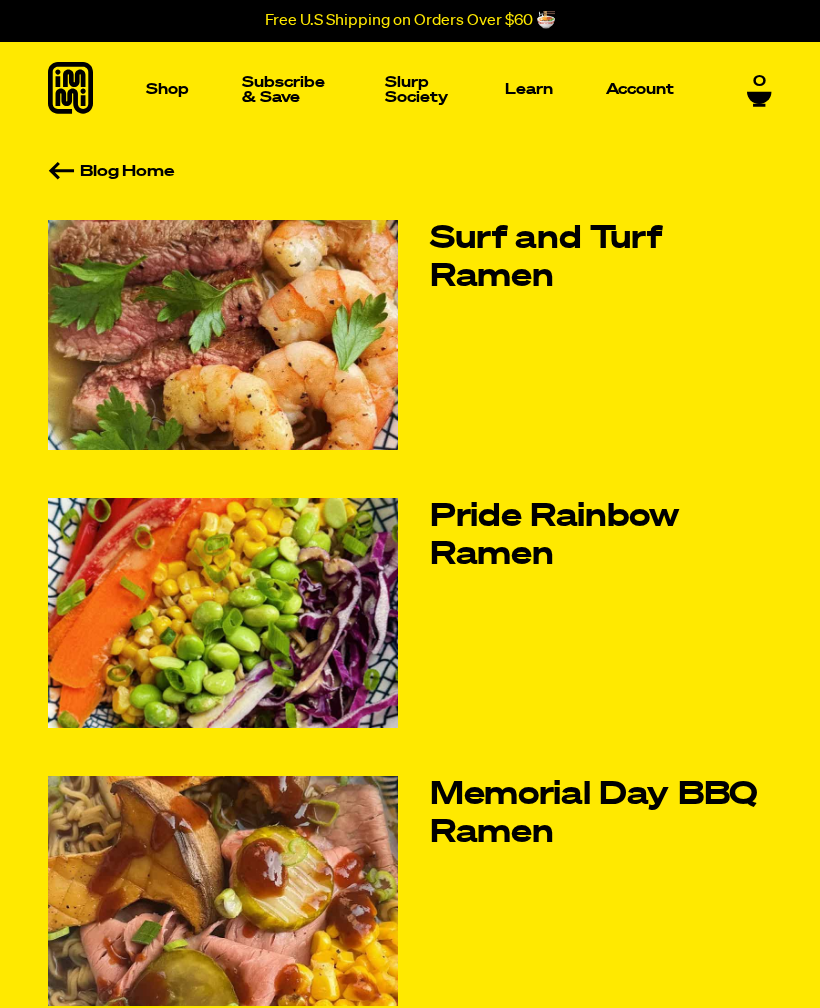 scroll, scrollTop: 0, scrollLeft: 0, axis: both 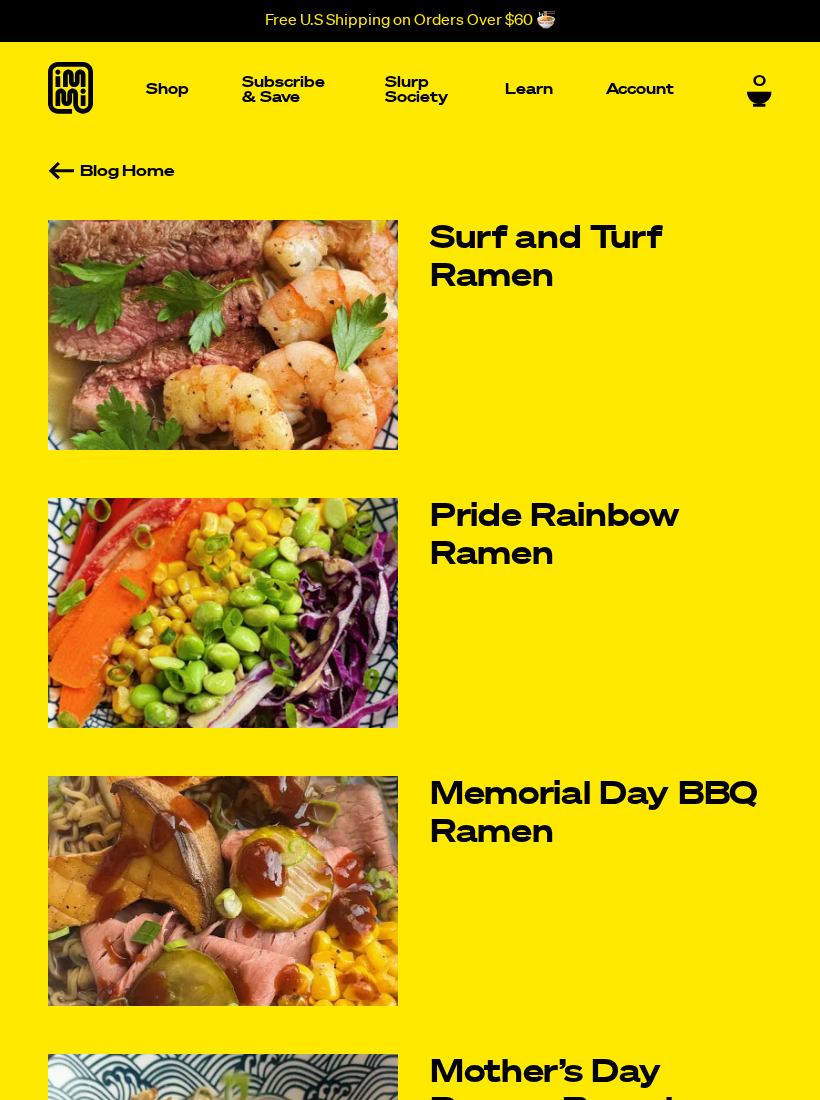 click on "Pride Rainbow Ramen" at bounding box center [601, 536] 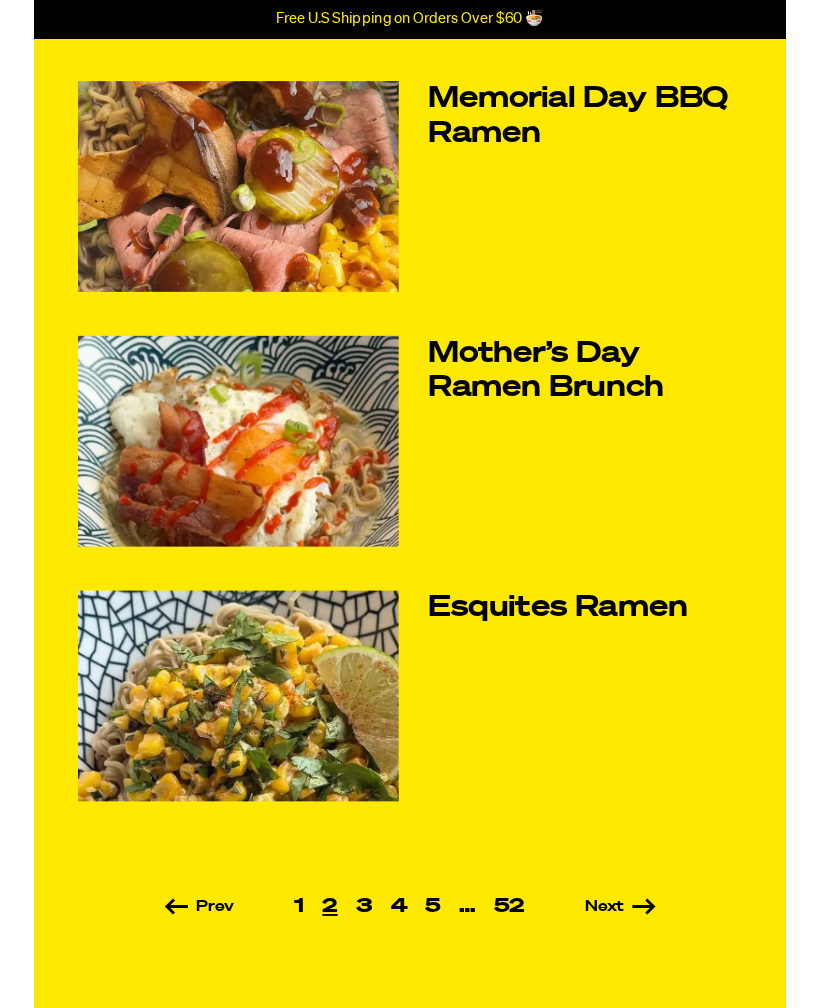 scroll, scrollTop: 780, scrollLeft: 0, axis: vertical 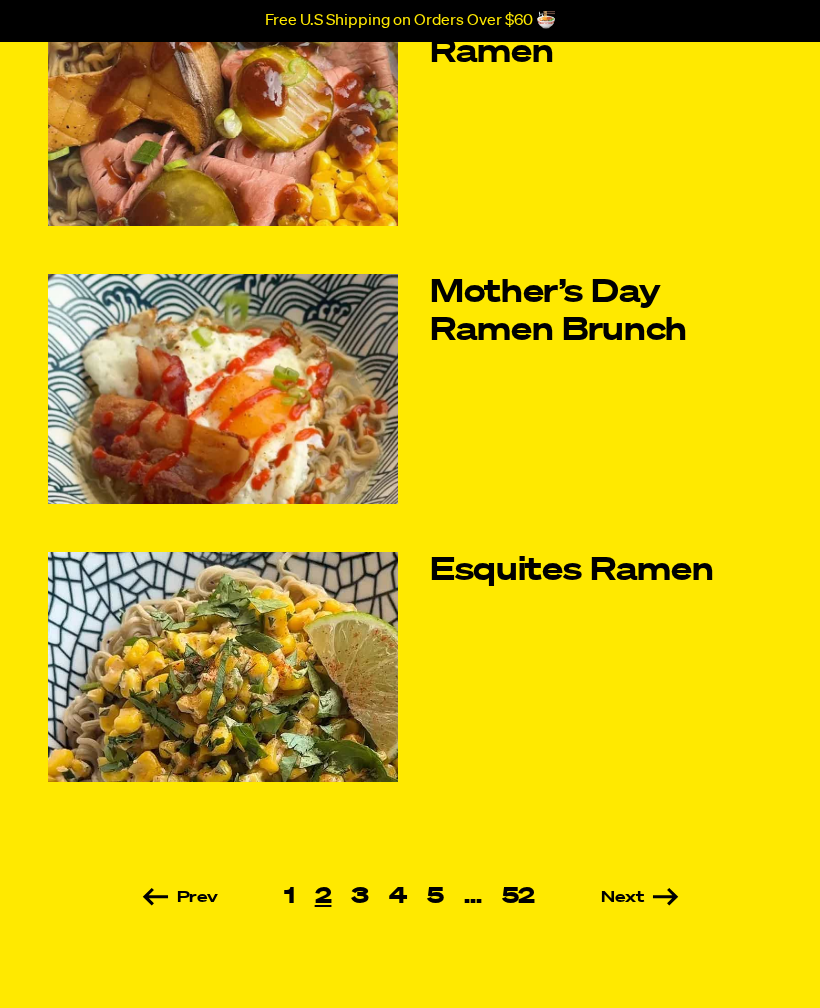 click on "Next" at bounding box center [611, 898] 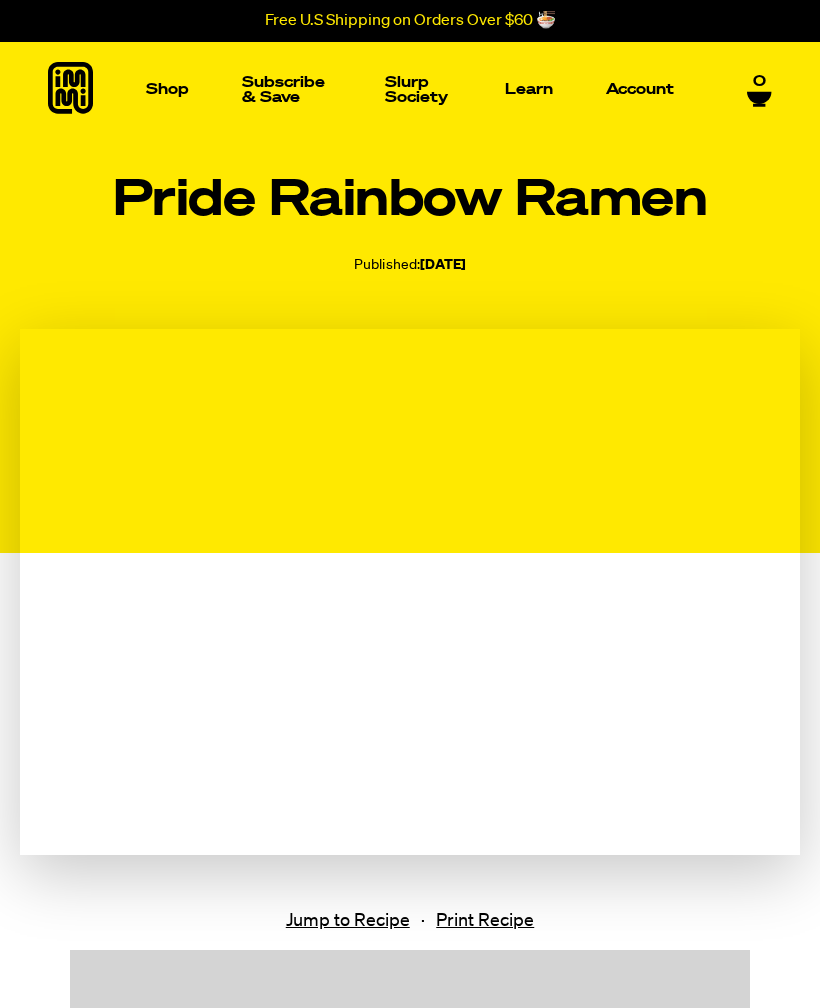 scroll, scrollTop: 0, scrollLeft: 0, axis: both 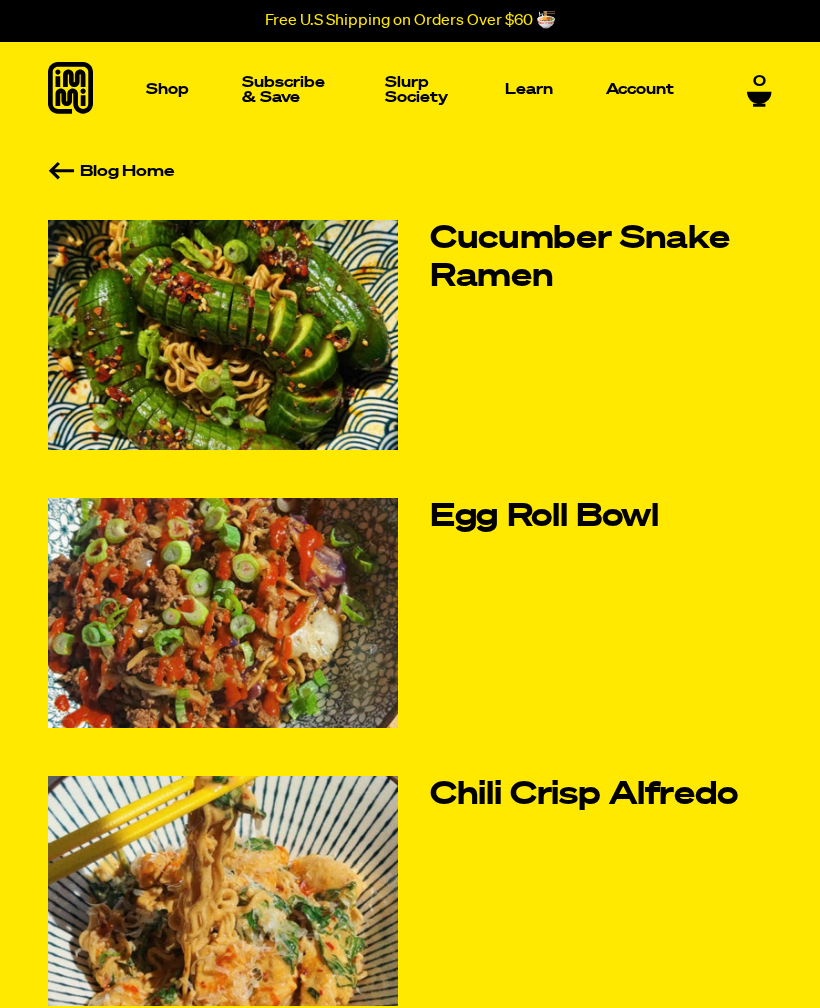 click on "Egg Roll Bowl" at bounding box center (601, 517) 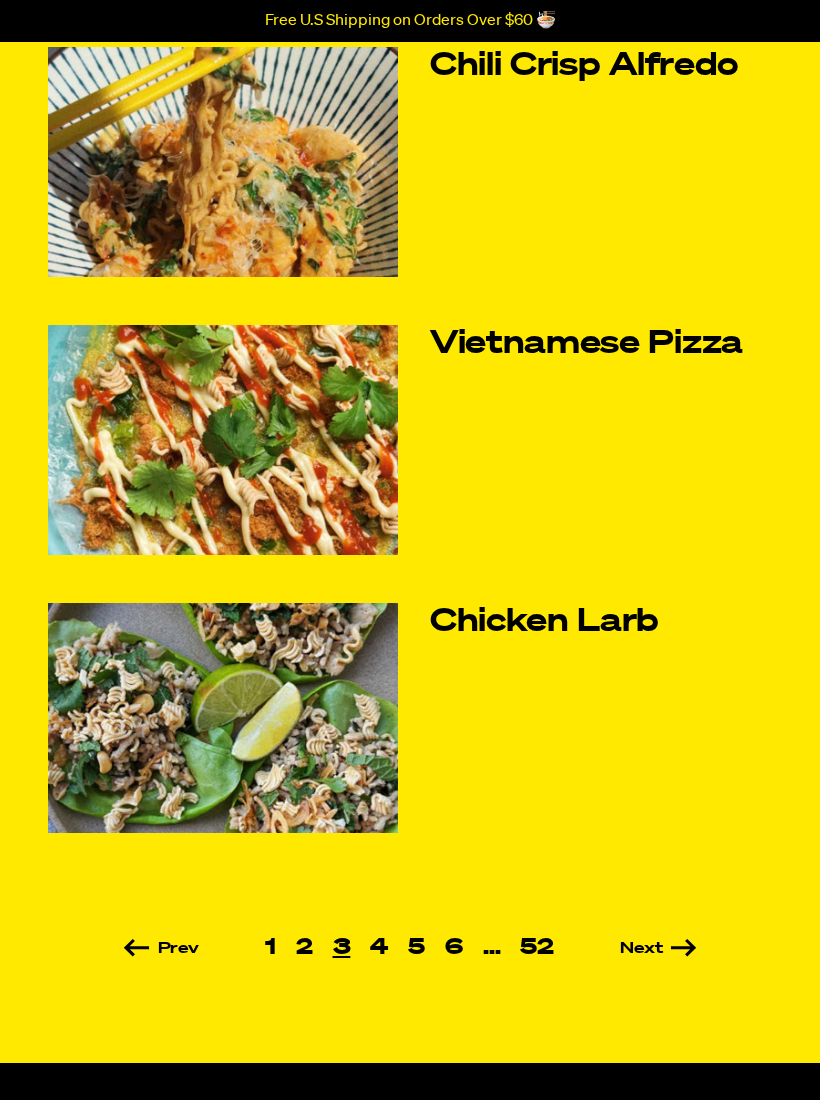 scroll, scrollTop: 732, scrollLeft: 0, axis: vertical 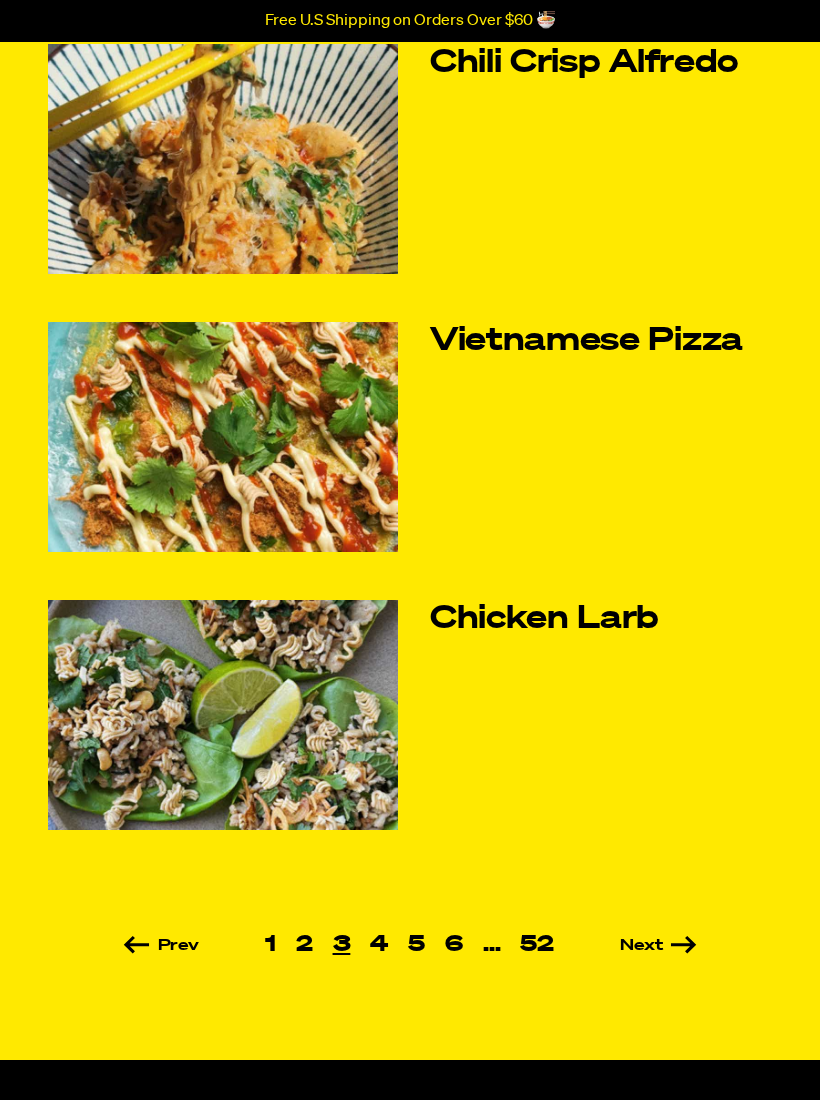 click on "Next" at bounding box center [630, 946] 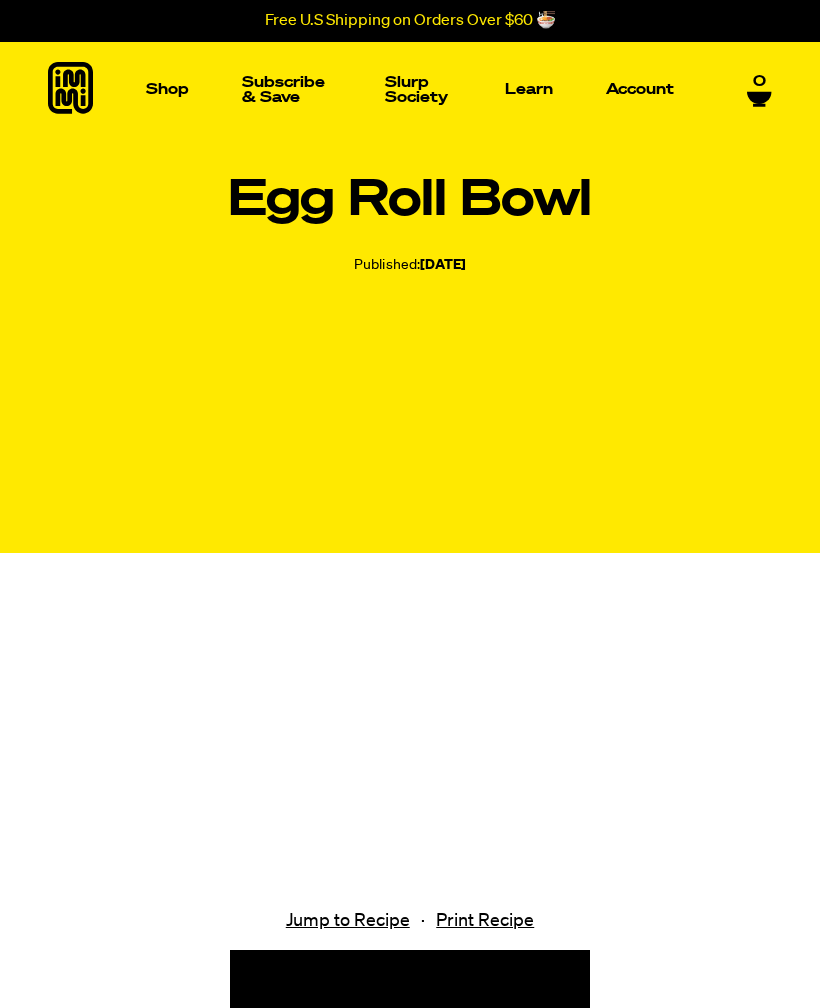 scroll, scrollTop: 0, scrollLeft: 0, axis: both 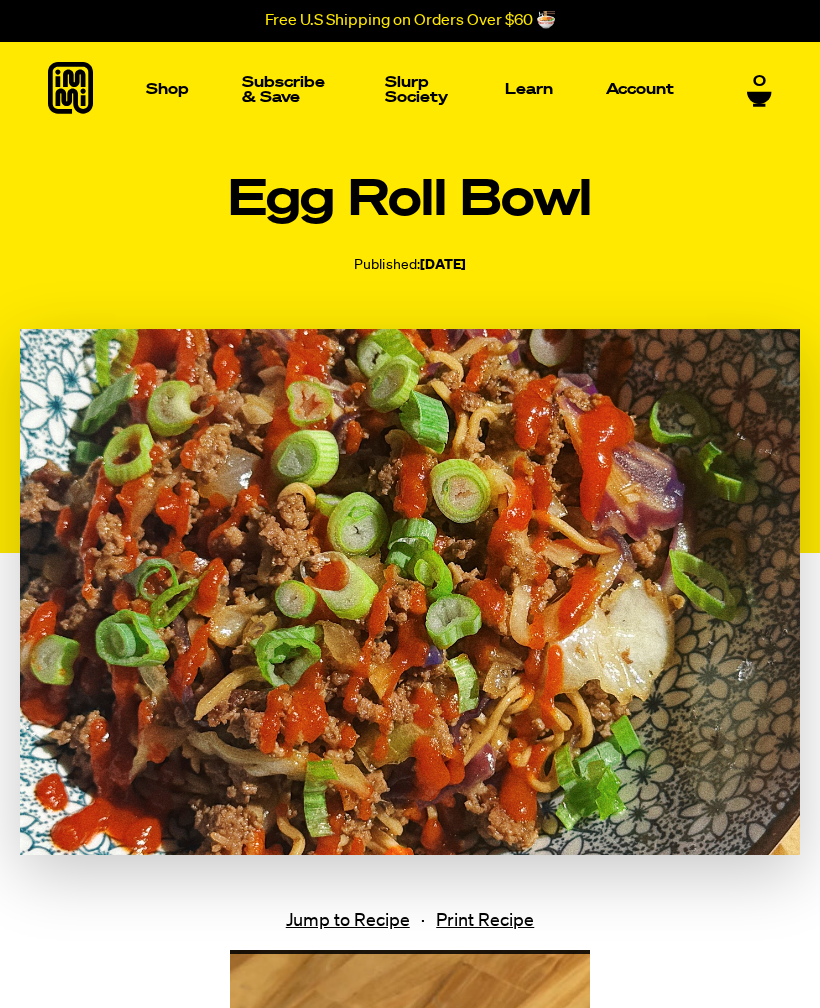 click on "Jump to Recipe" at bounding box center [348, 921] 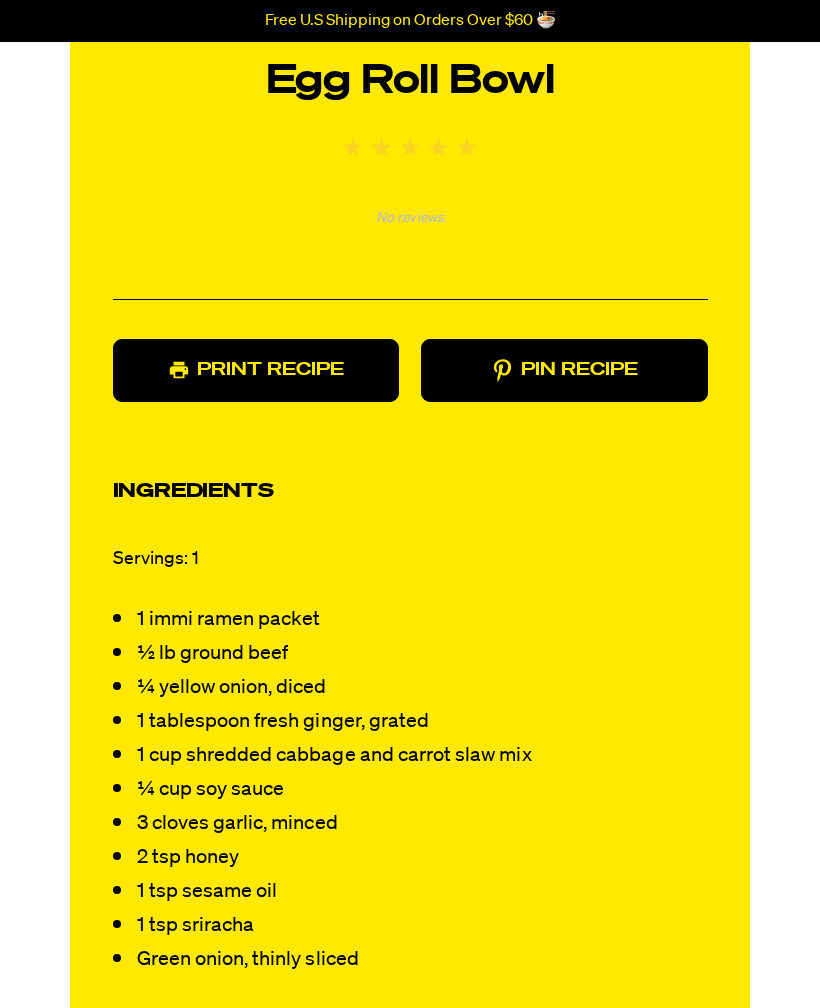 scroll, scrollTop: 1654, scrollLeft: 0, axis: vertical 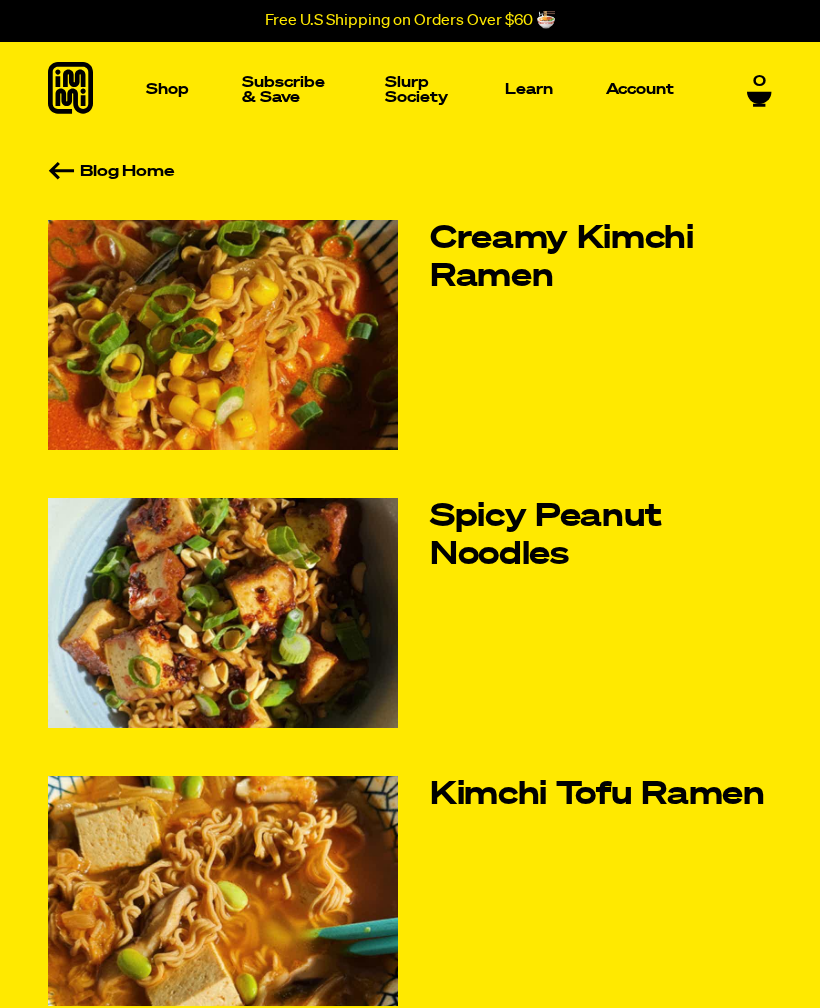 click on "Spicy Peanut Noodles" at bounding box center [601, 536] 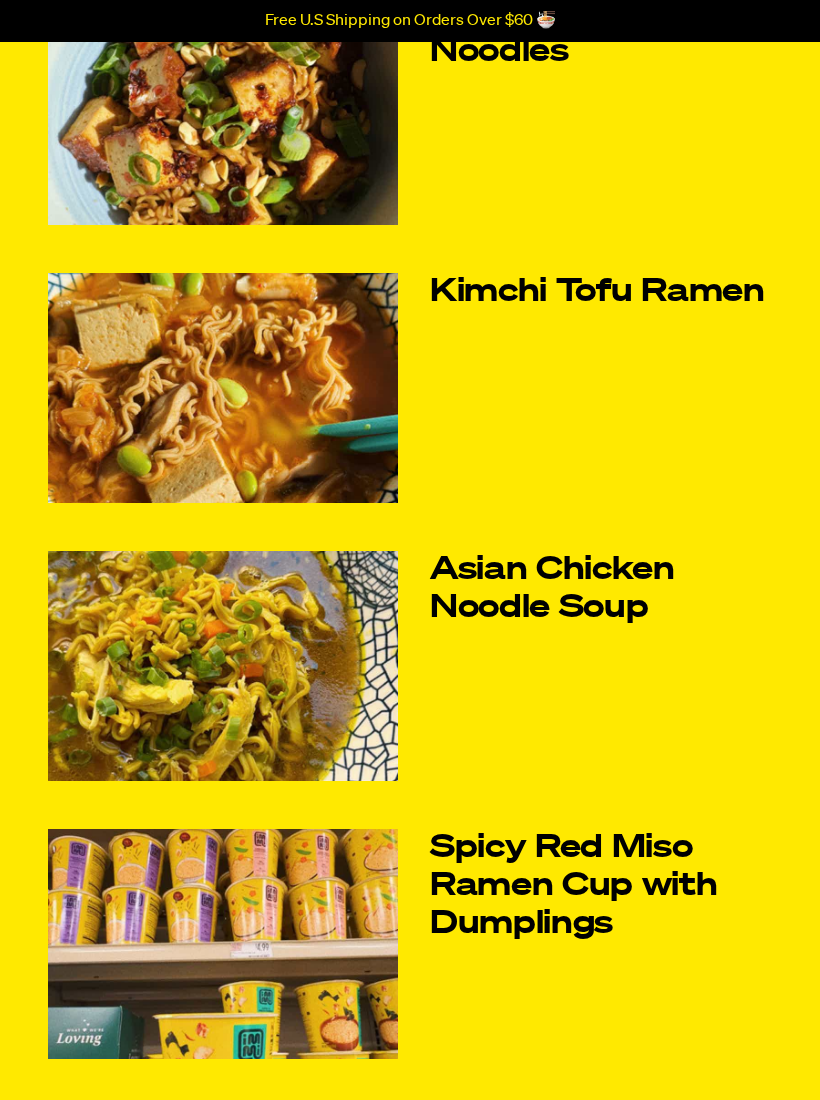 scroll, scrollTop: 503, scrollLeft: 0, axis: vertical 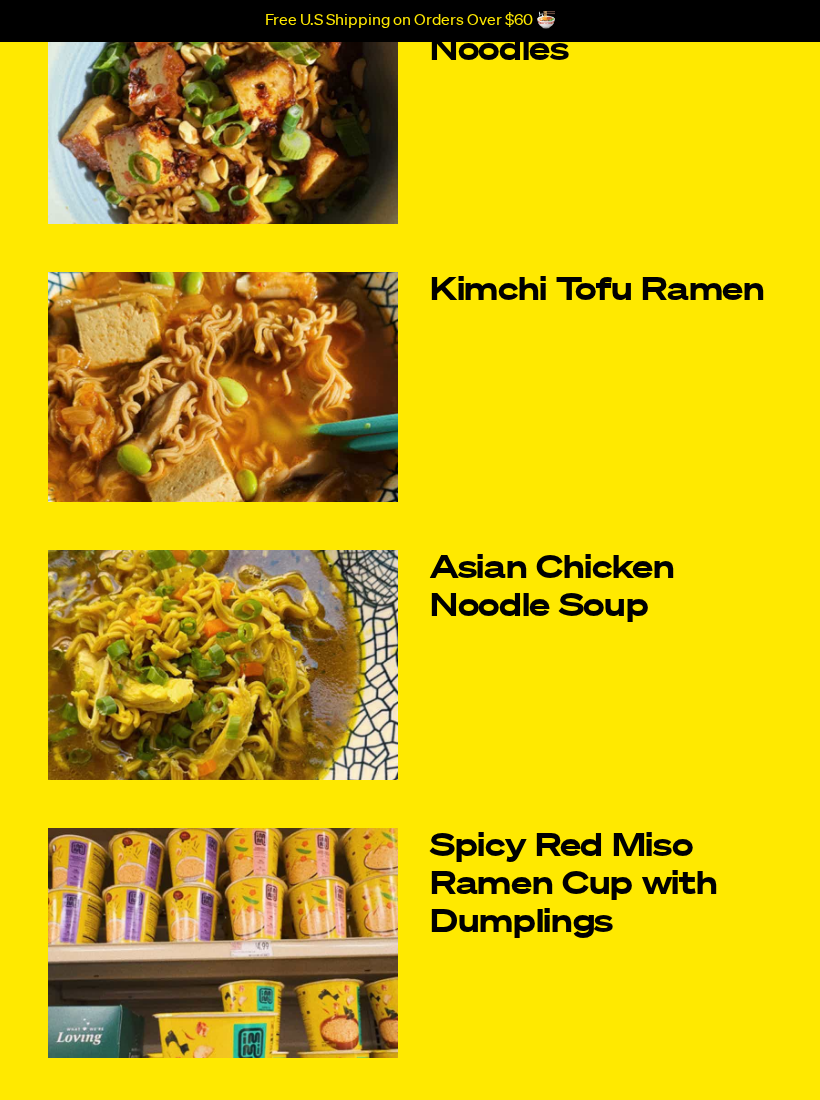 click on "Asian Chicken Noodle Soup" at bounding box center [601, 589] 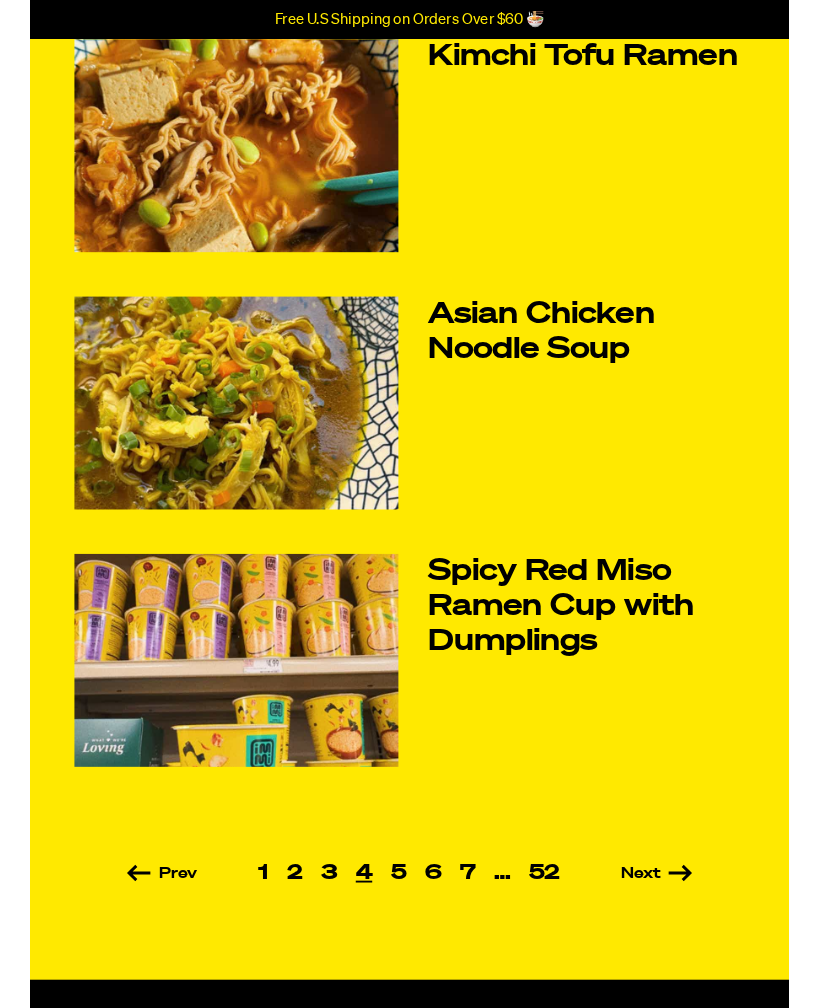 scroll, scrollTop: 809, scrollLeft: 0, axis: vertical 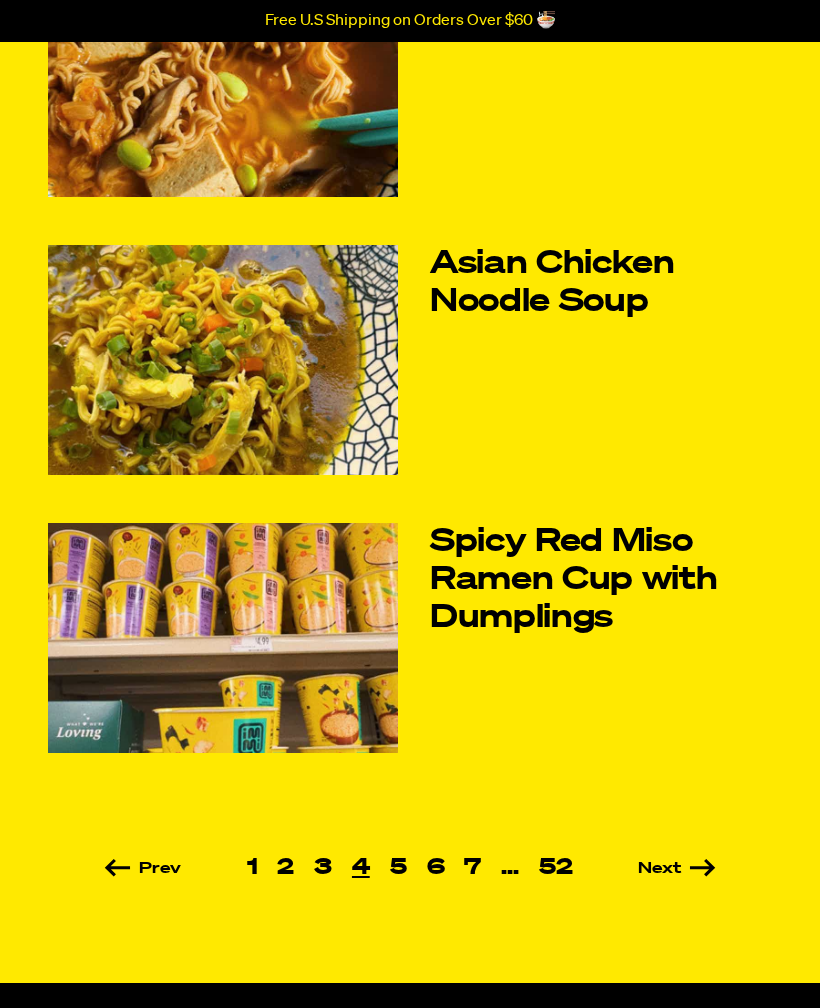 click on "Next" at bounding box center (648, 869) 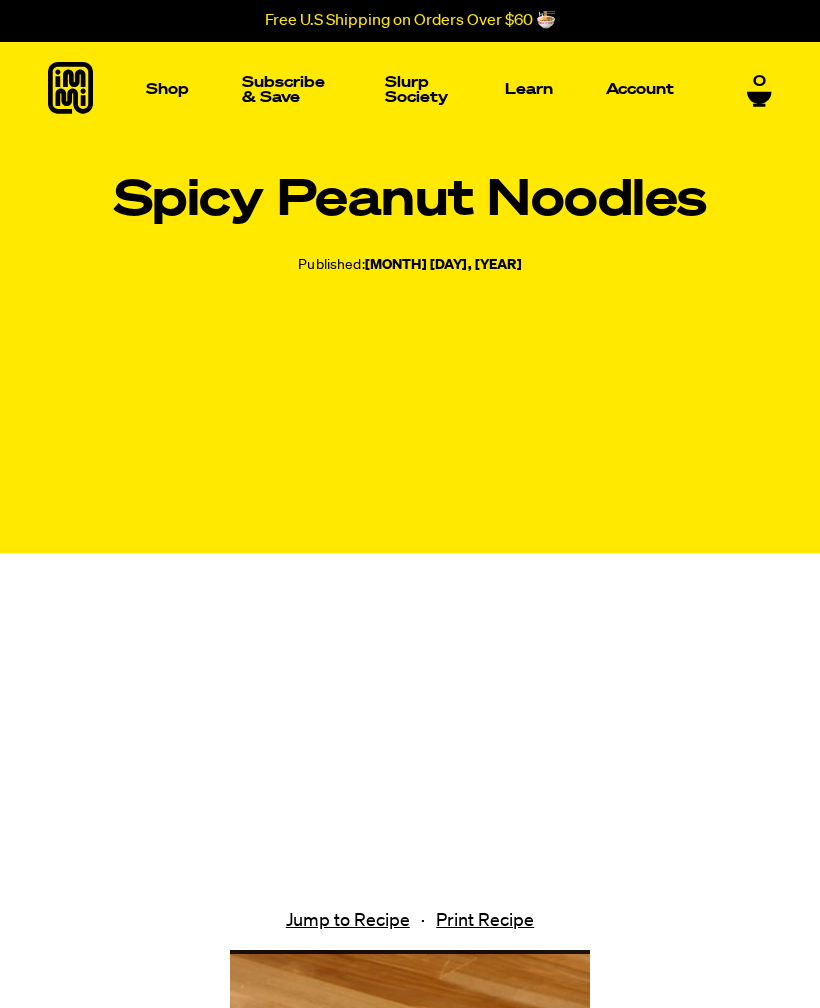 scroll, scrollTop: 0, scrollLeft: 0, axis: both 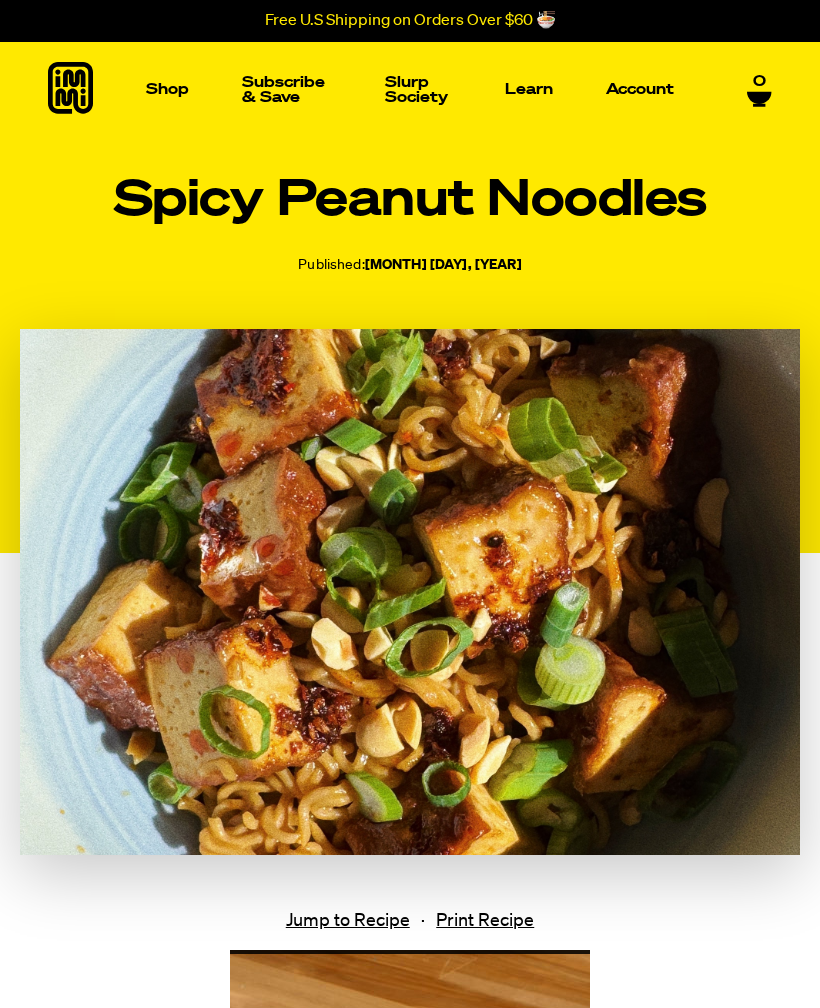click on "Jump to Recipe" at bounding box center (348, 921) 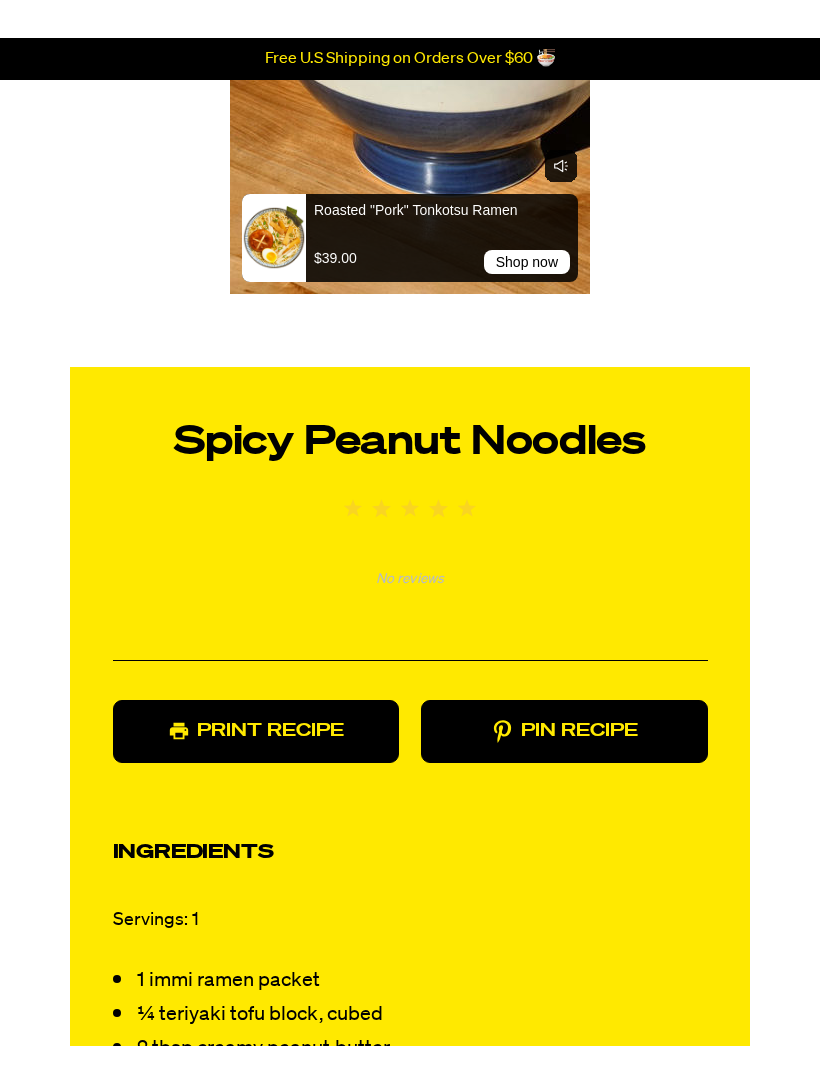 scroll, scrollTop: 1452, scrollLeft: 0, axis: vertical 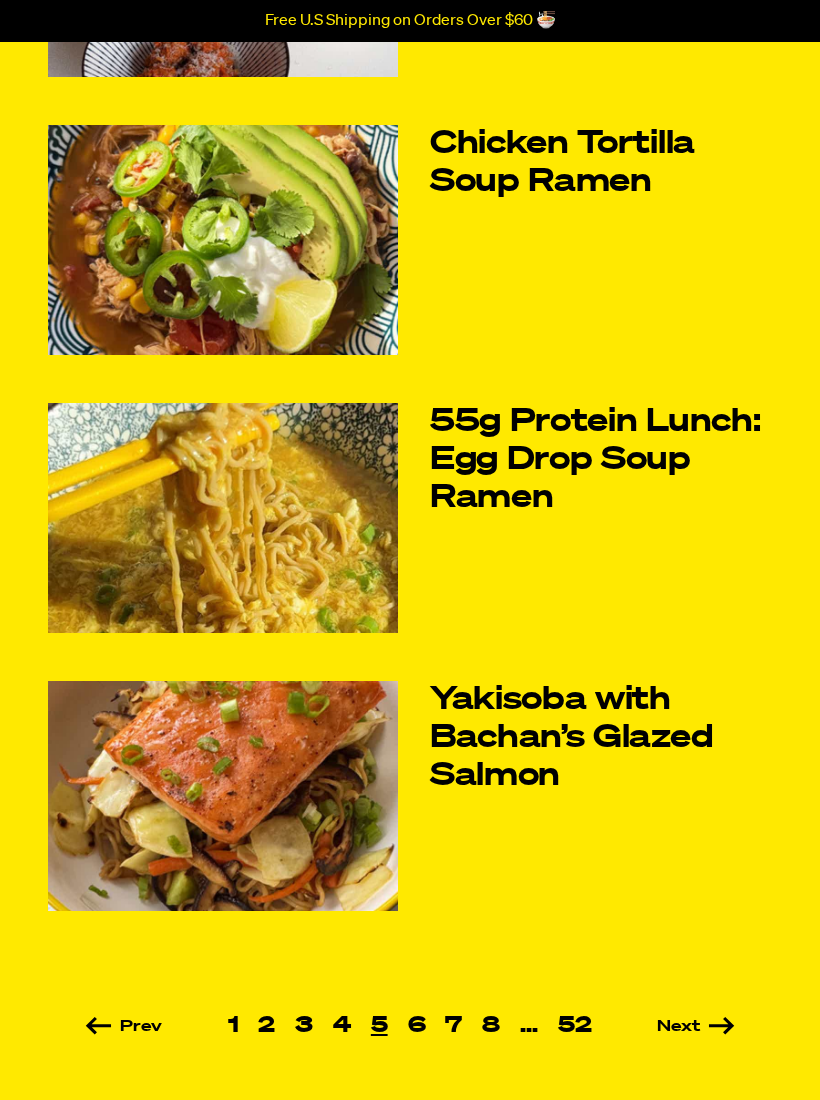 click on "Next" at bounding box center [667, 1027] 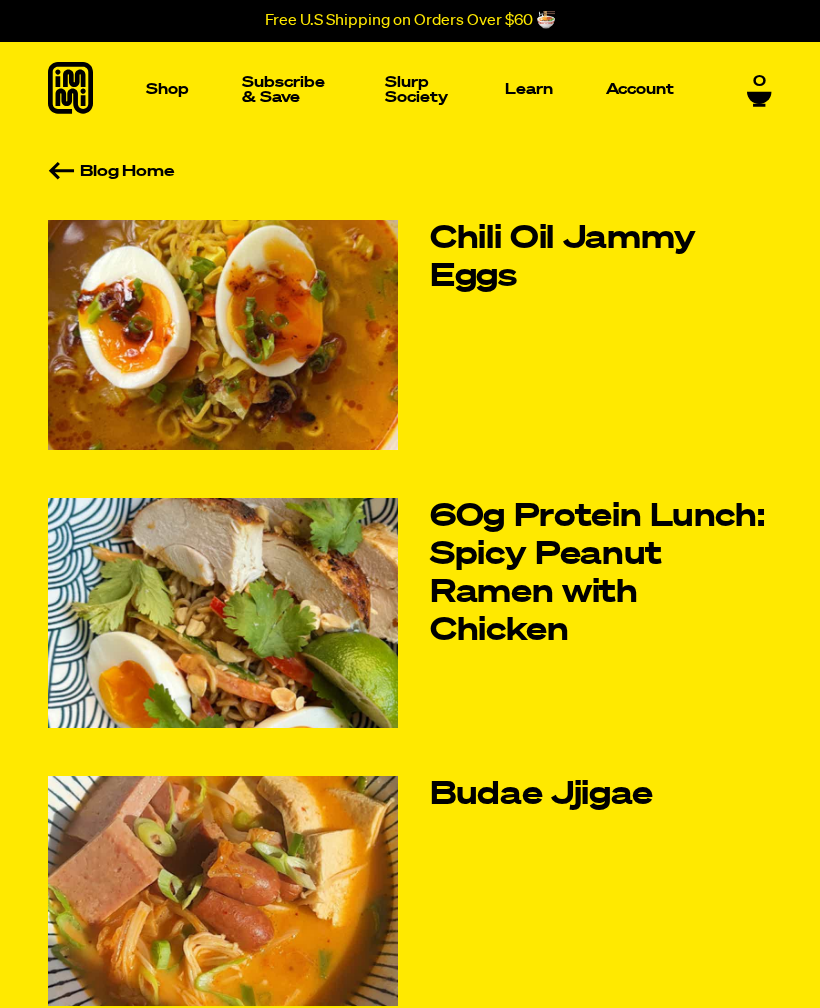 scroll, scrollTop: 0, scrollLeft: 0, axis: both 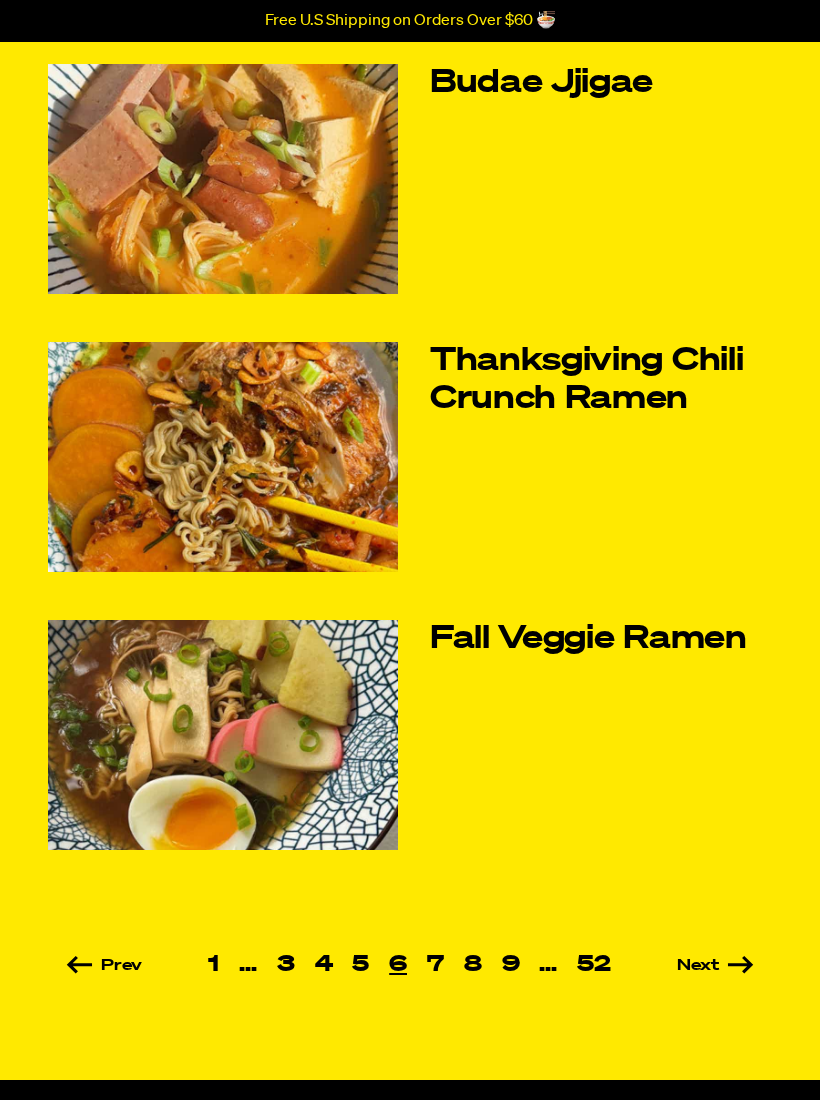 click on "Next" at bounding box center (687, 966) 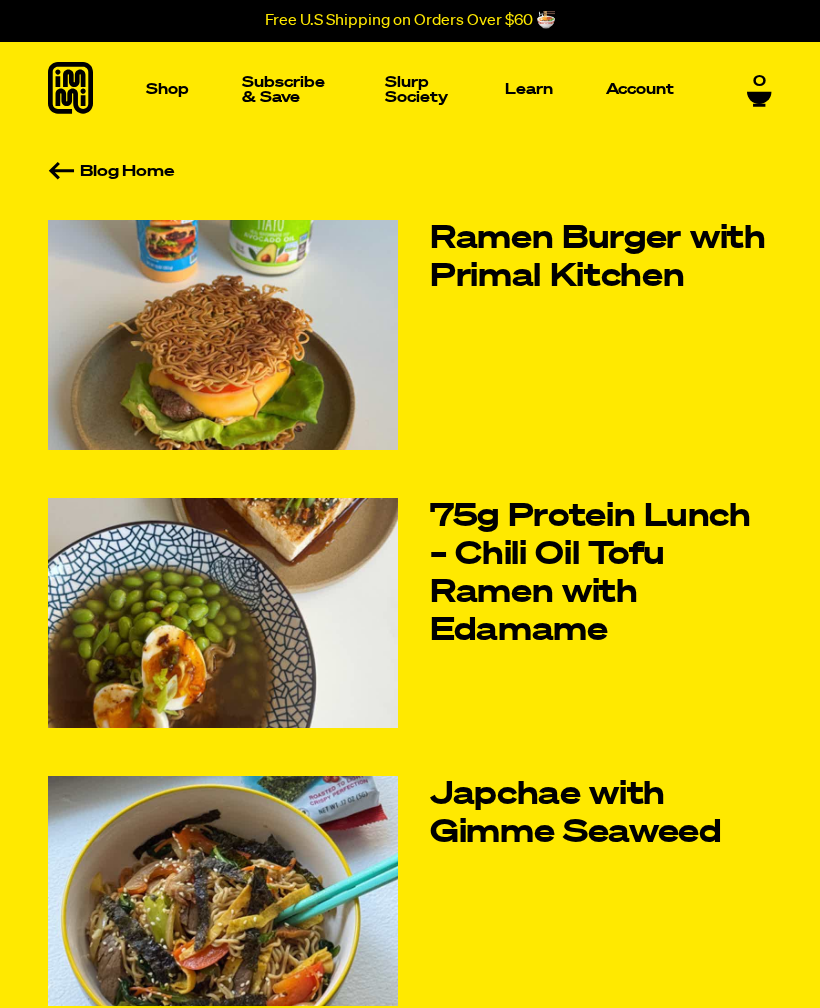 scroll, scrollTop: 0, scrollLeft: 0, axis: both 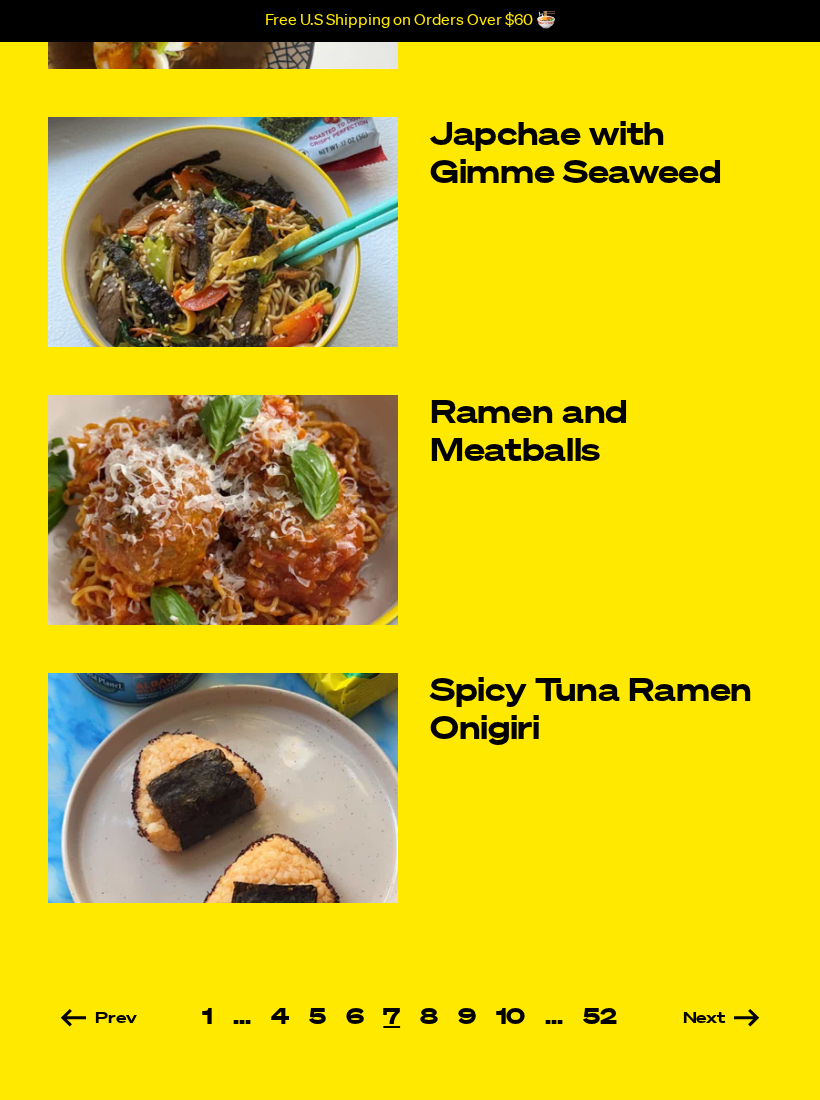 click on "Next" at bounding box center (693, 1019) 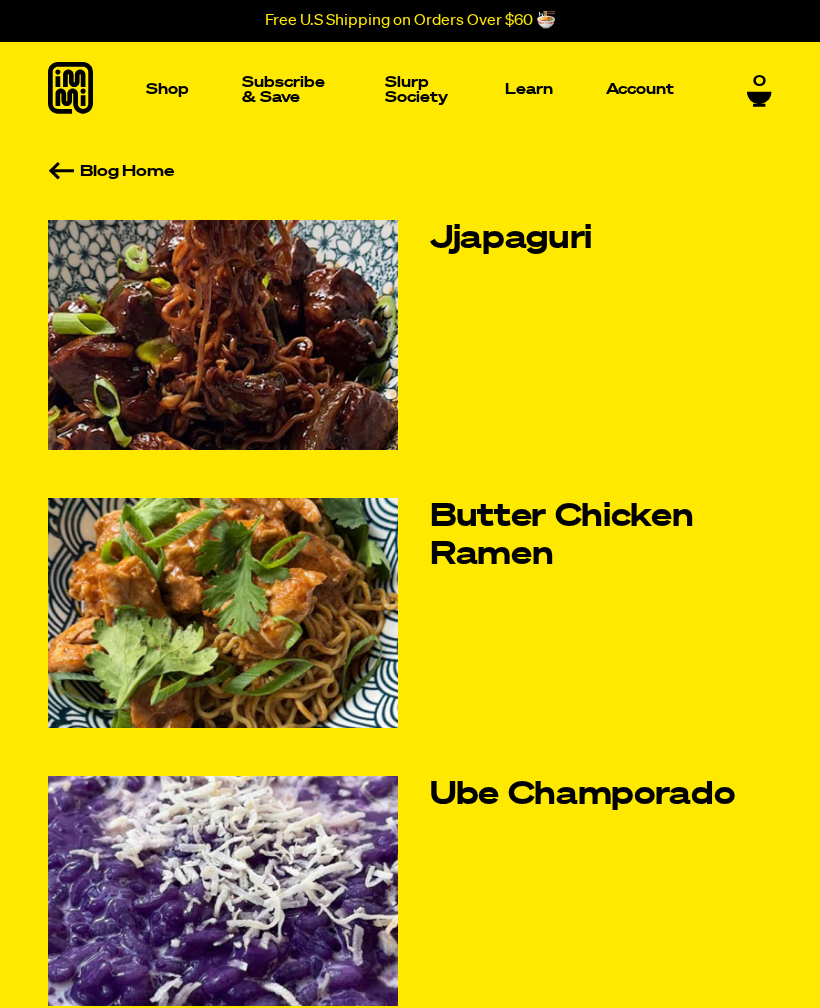 scroll, scrollTop: 0, scrollLeft: 0, axis: both 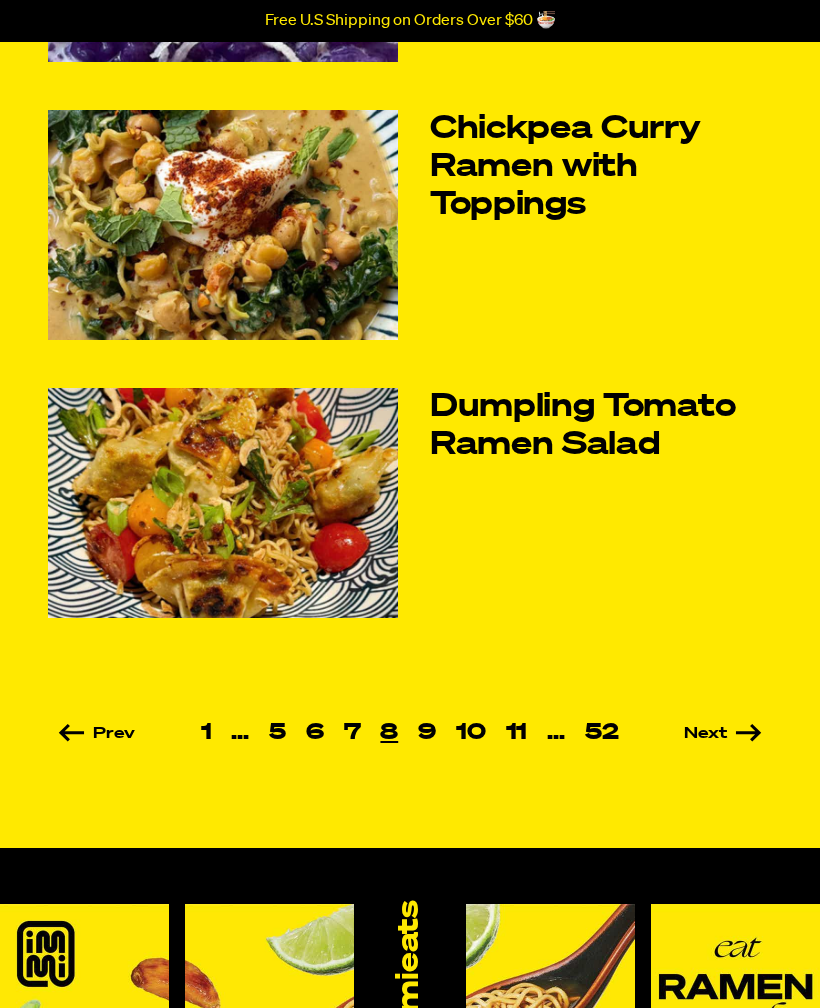 click on "Next" at bounding box center [694, 734] 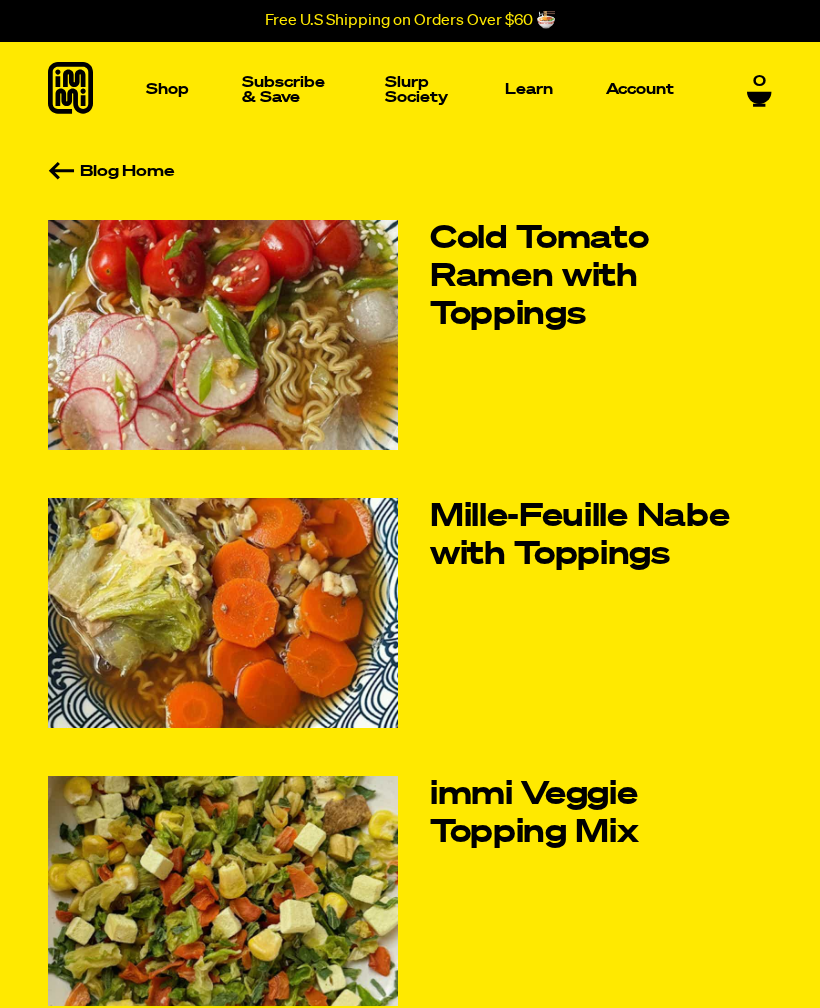 scroll, scrollTop: 0, scrollLeft: 0, axis: both 